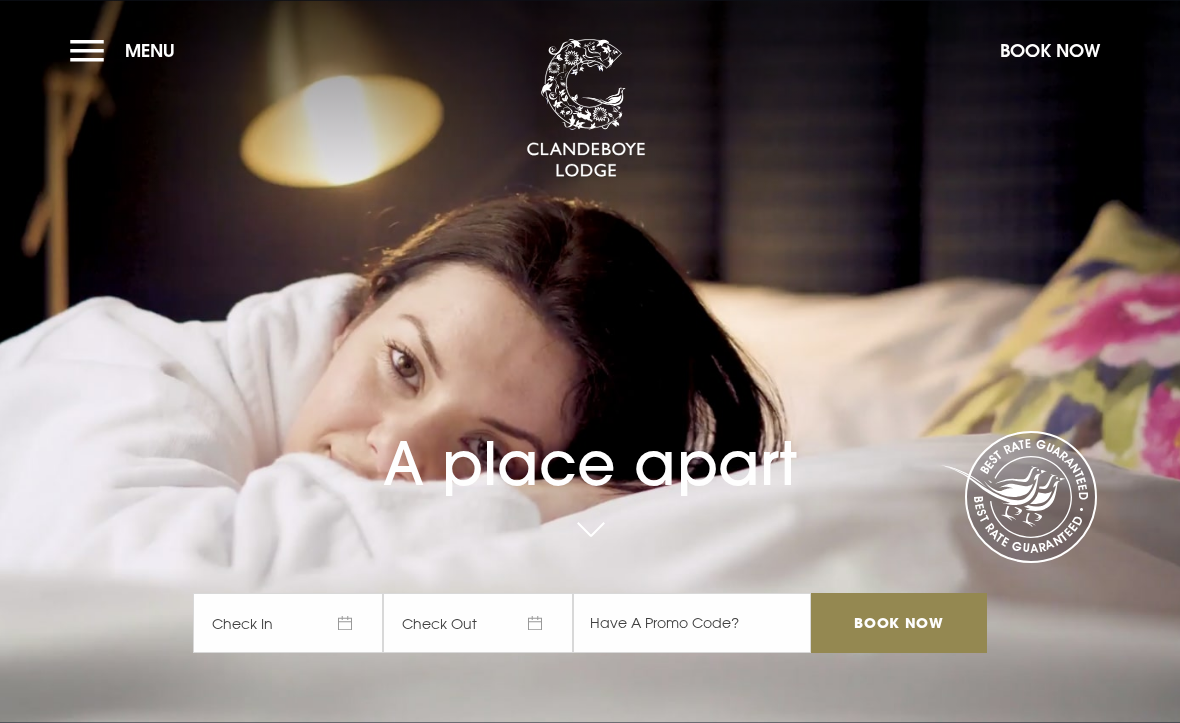 scroll, scrollTop: 0, scrollLeft: 0, axis: both 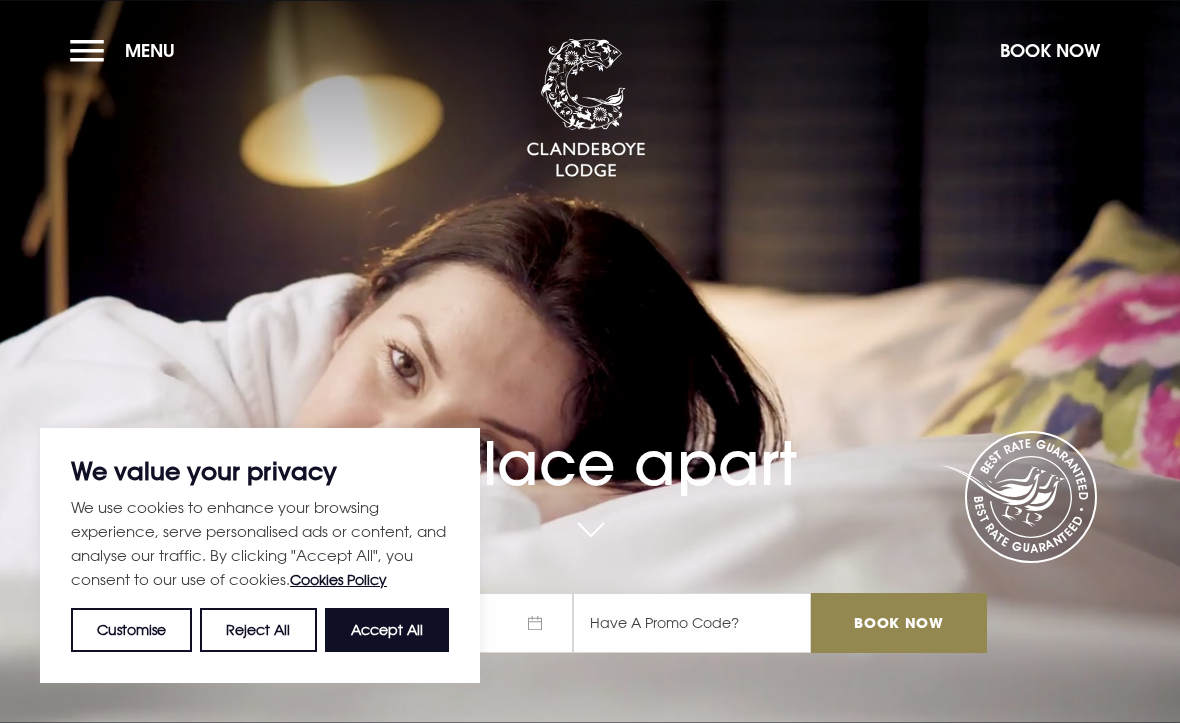 click on "Book Now" at bounding box center [1050, 50] 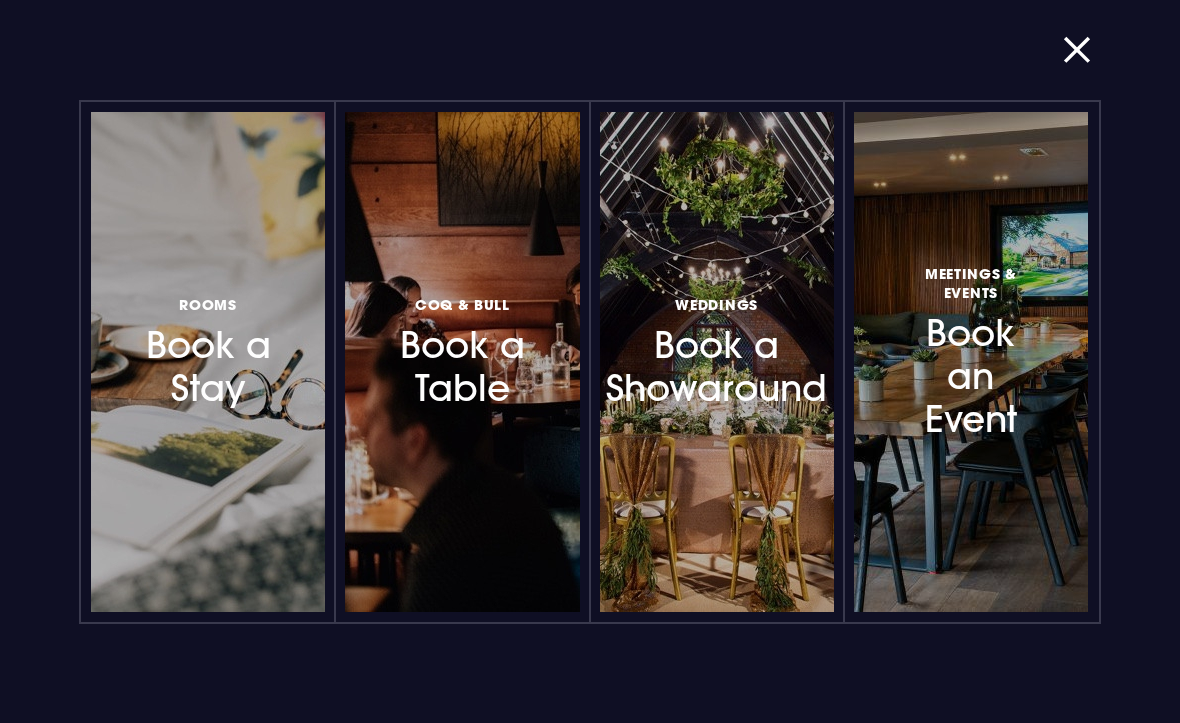 click on "Rooms
Book a Stay" at bounding box center [208, 351] 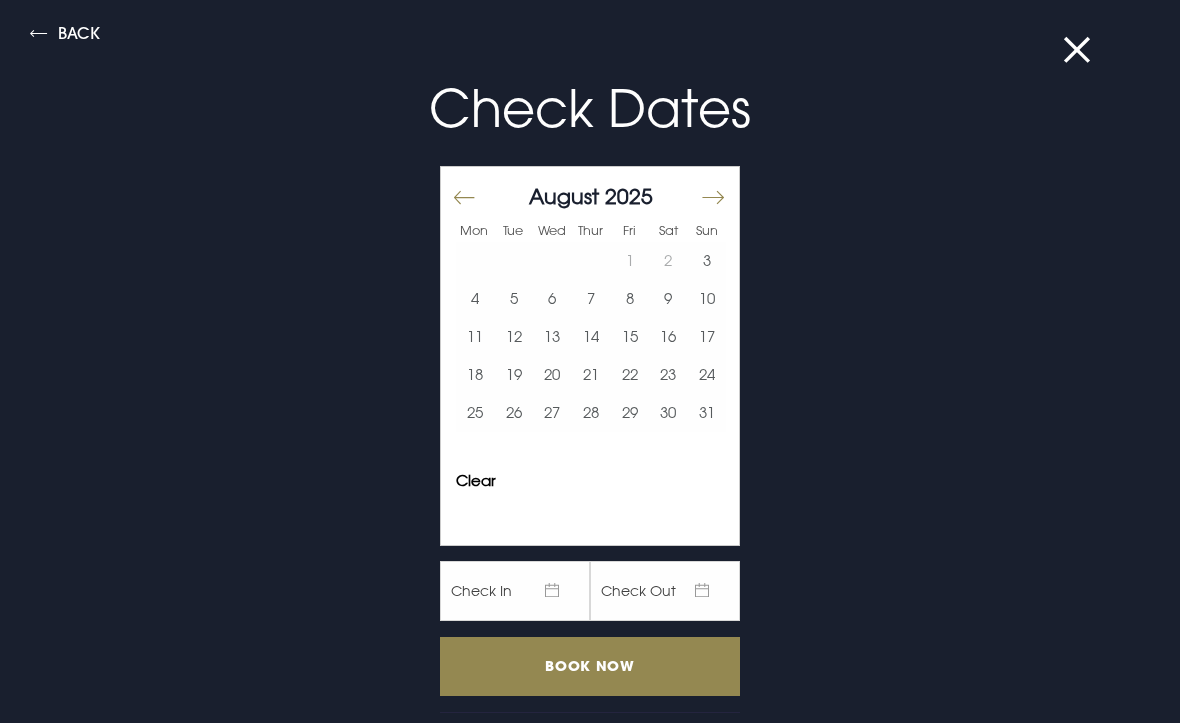 click at bounding box center [712, 198] 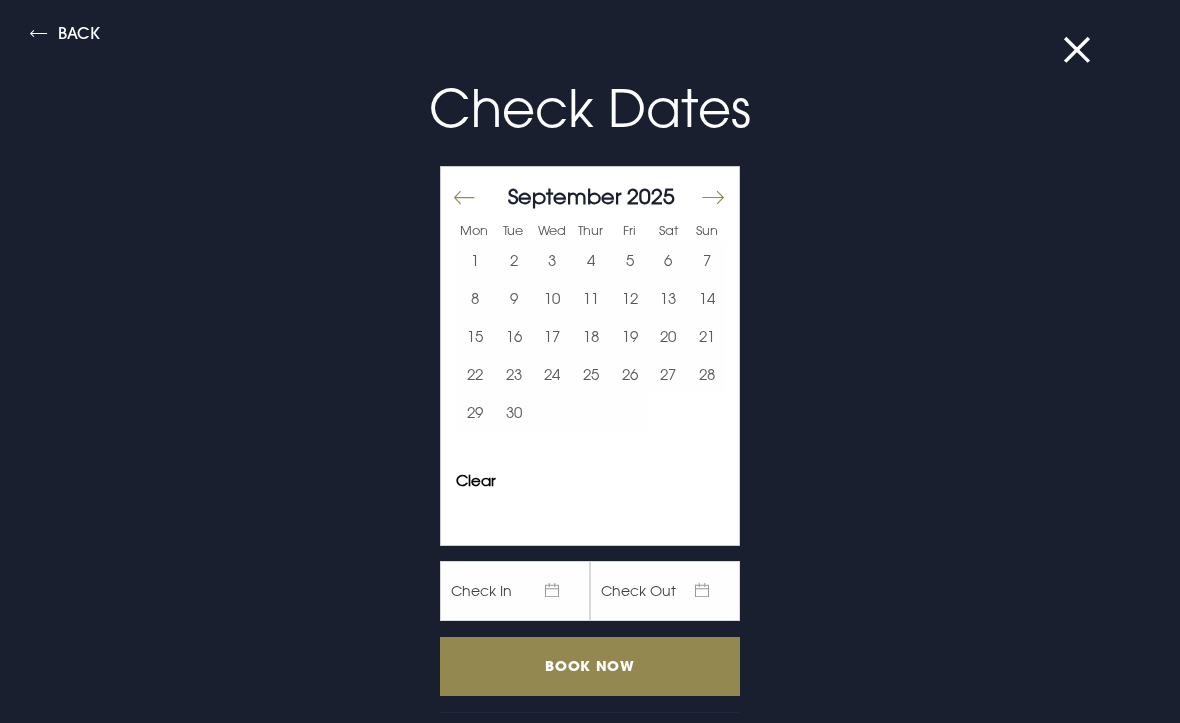 click on "11" at bounding box center (591, 299) 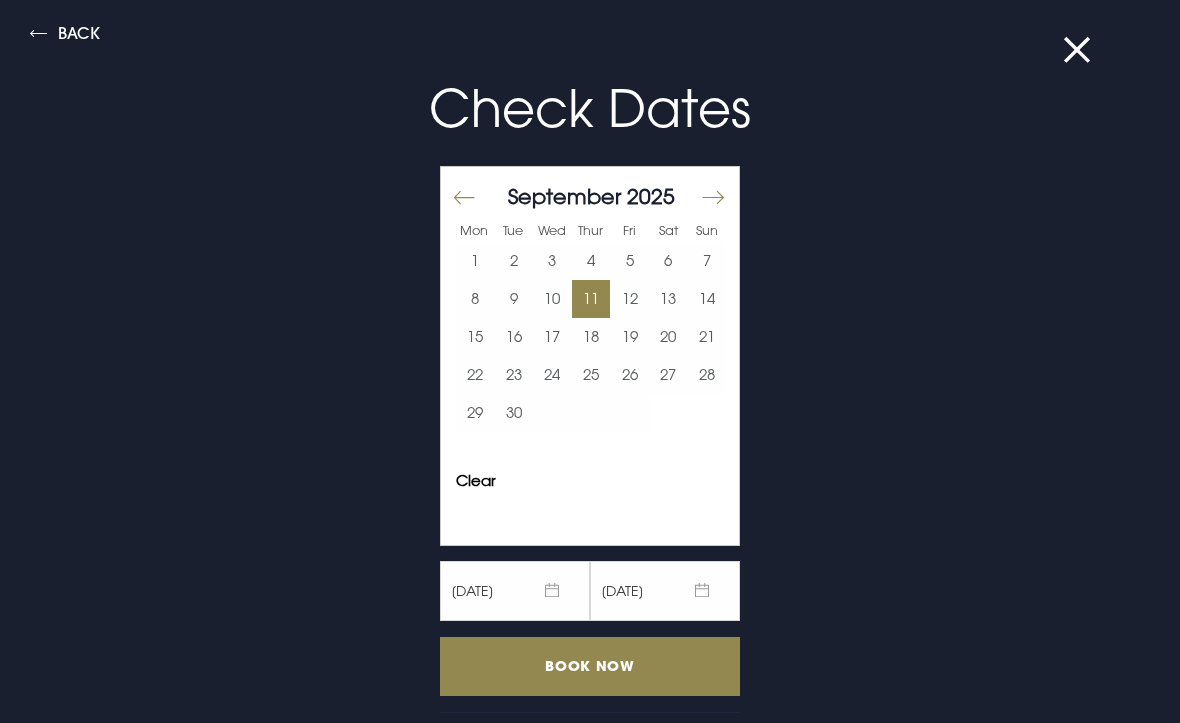 click on "12/09/2025" at bounding box center (665, 591) 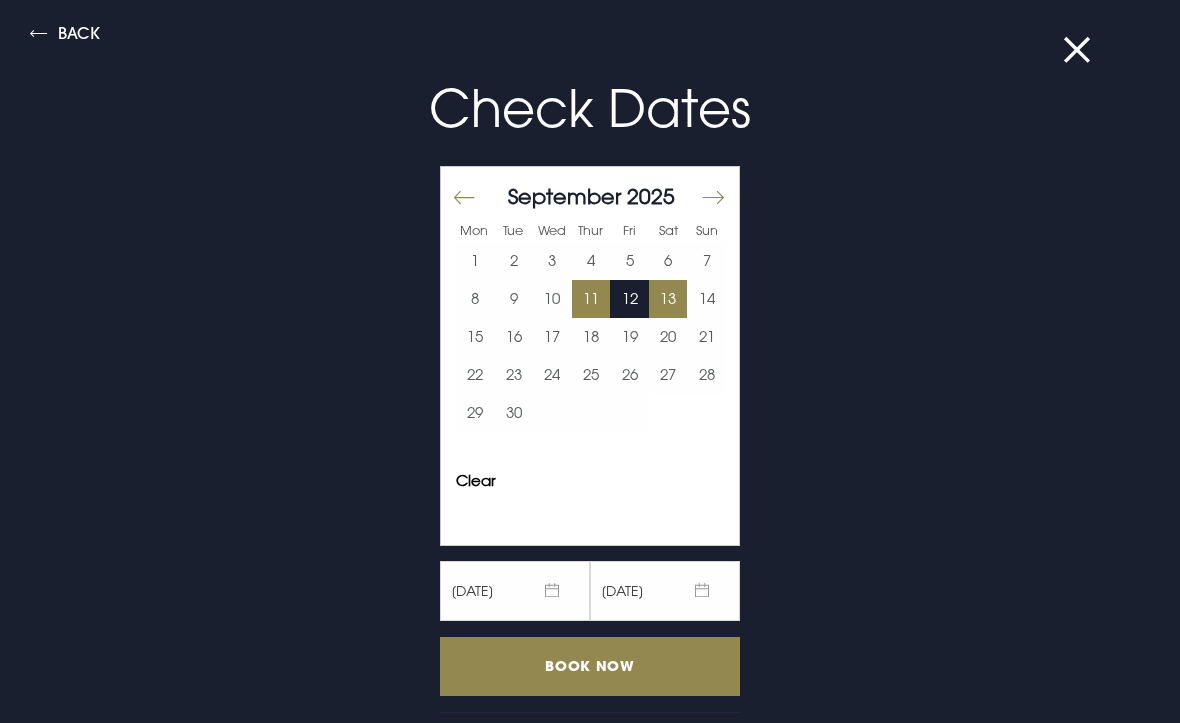 click on "Book Now" at bounding box center (590, 666) 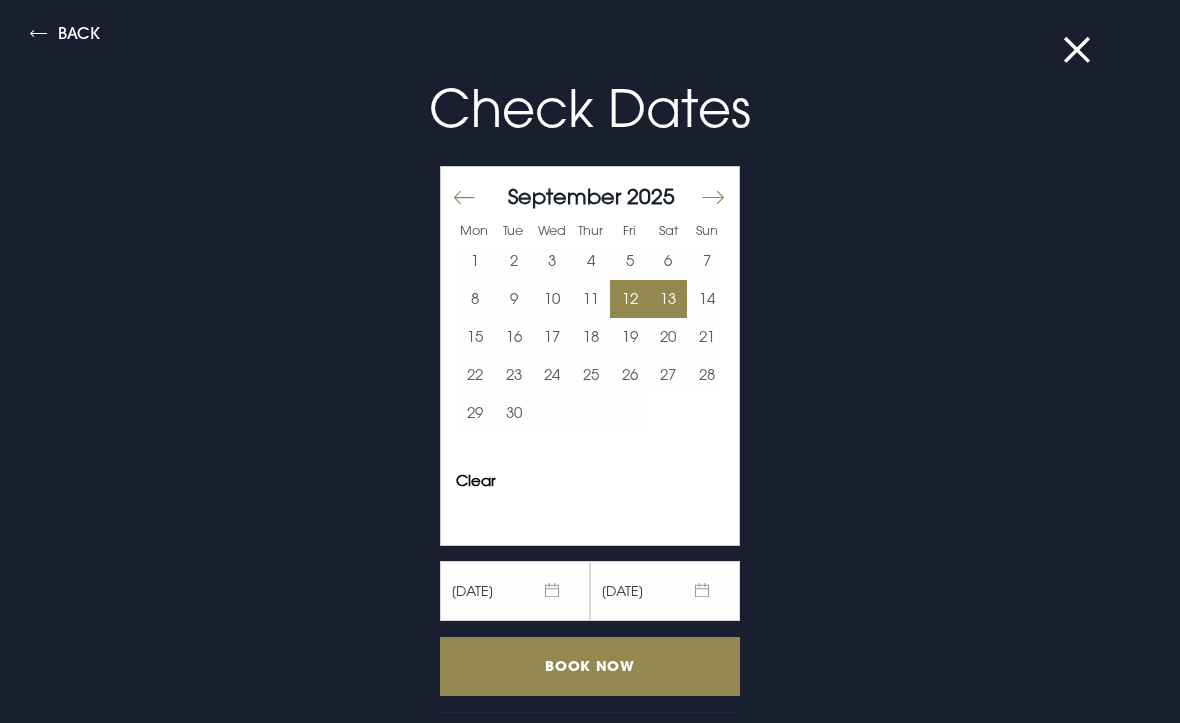 click on "11" at bounding box center (591, 299) 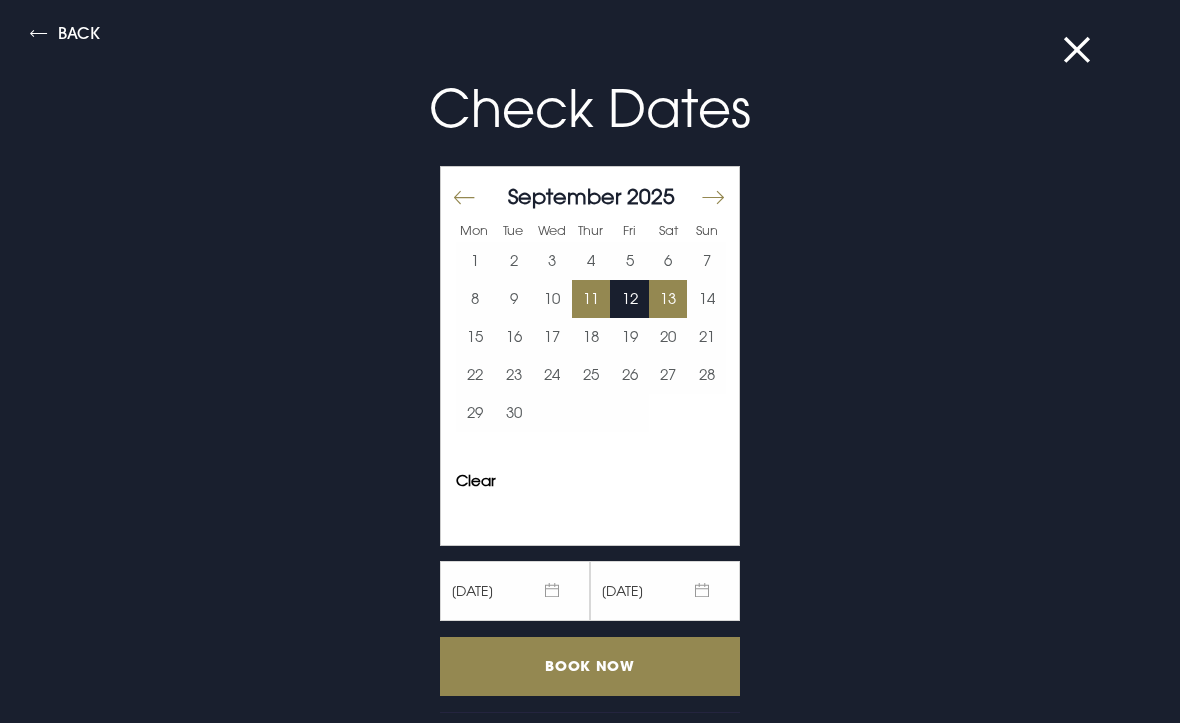 click on "12" at bounding box center [629, 299] 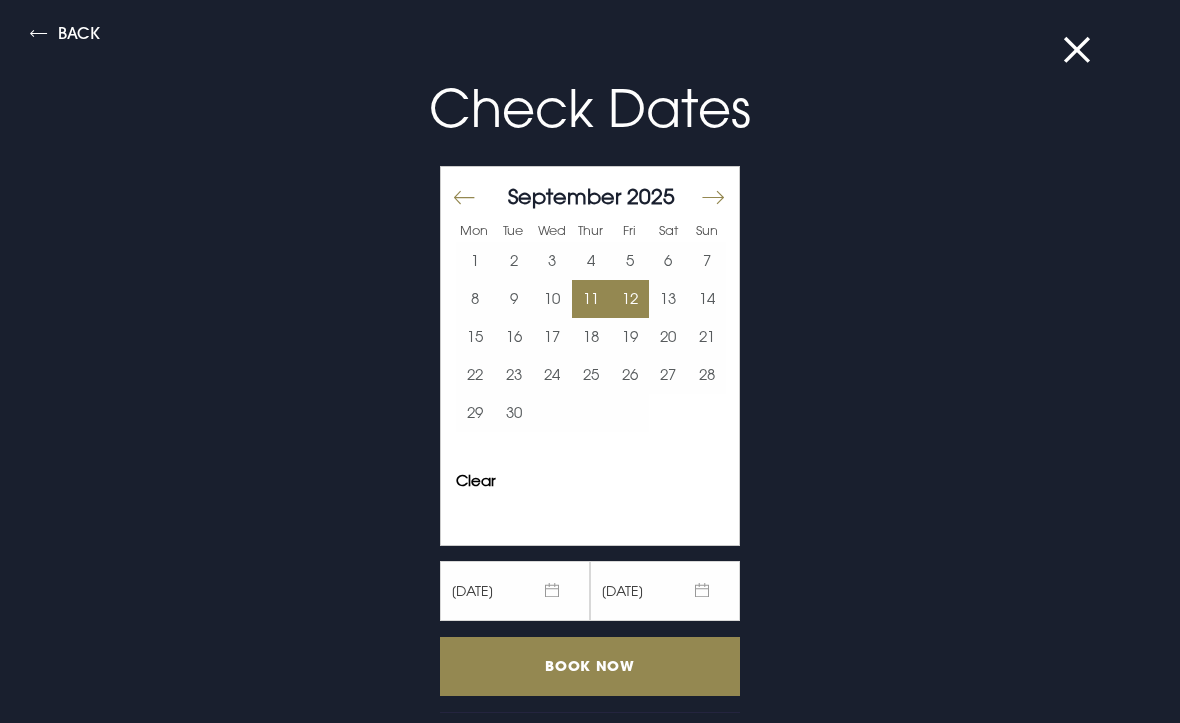 click on "Book Now" at bounding box center (590, 666) 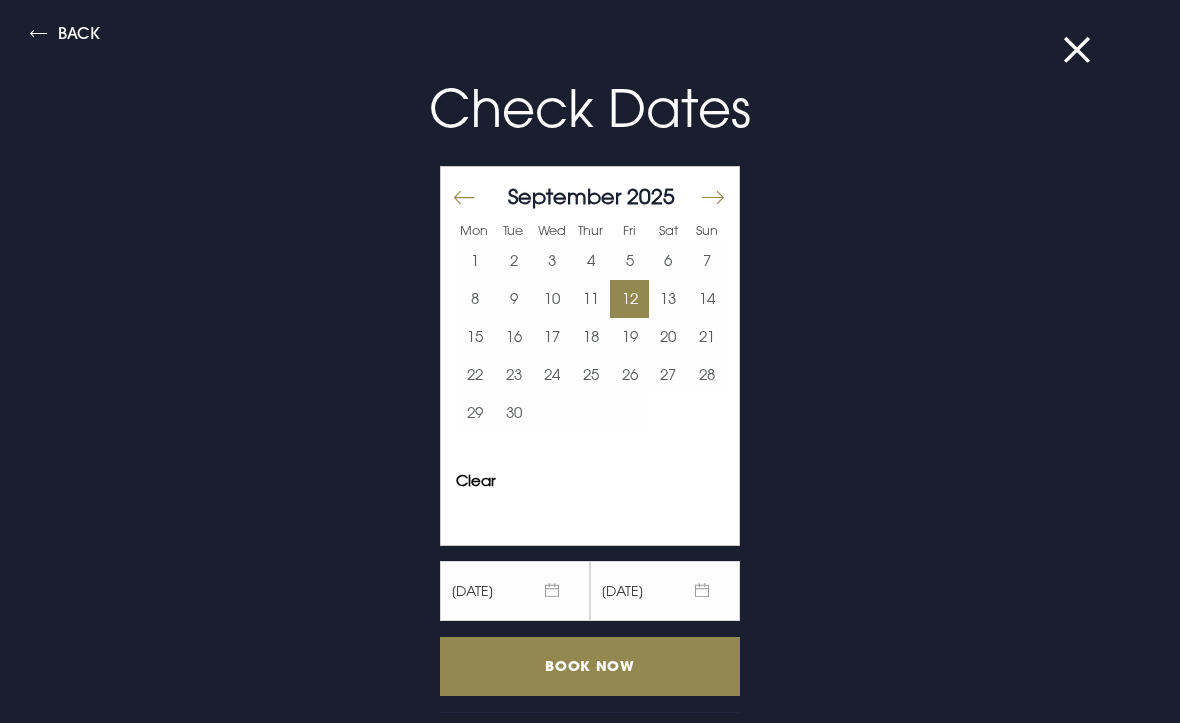 click on "13" at bounding box center (668, 299) 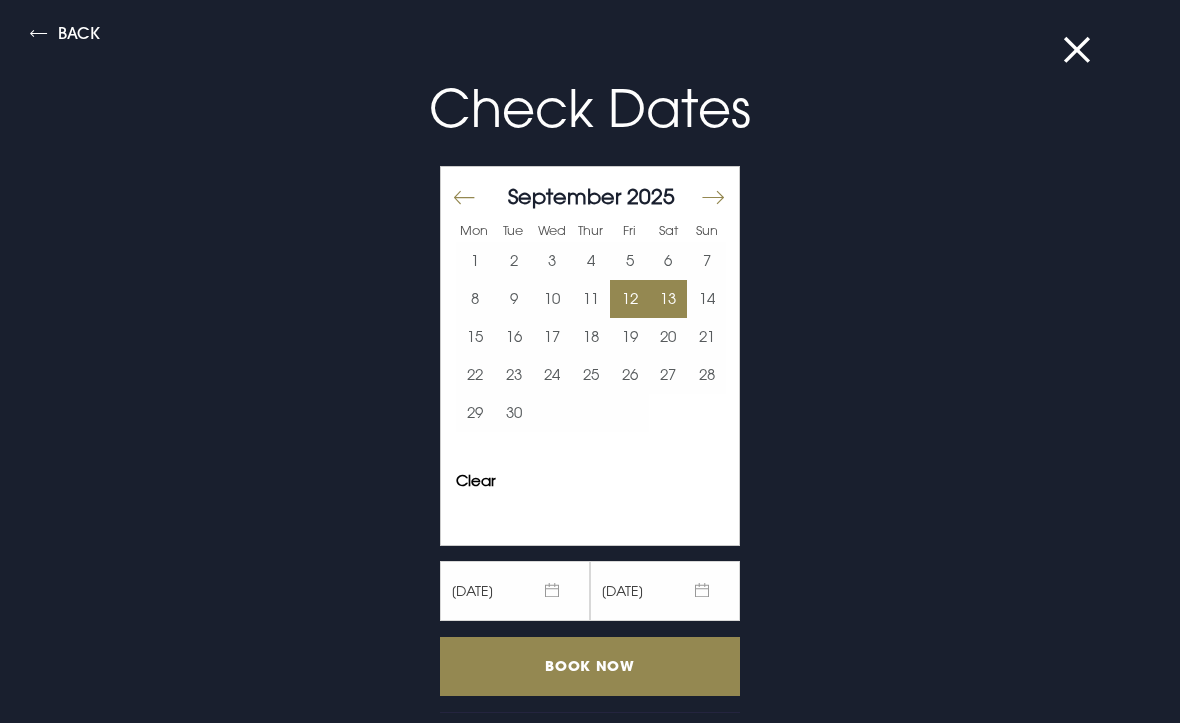 click on "Book Now" at bounding box center [590, 666] 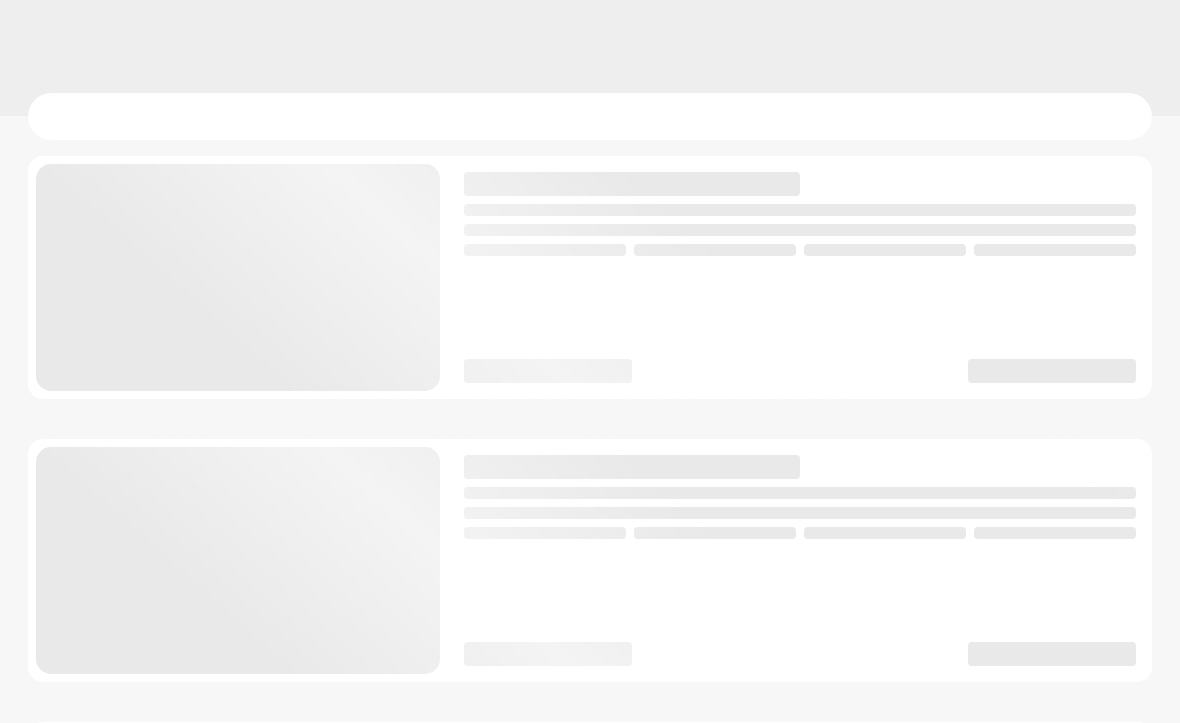 scroll, scrollTop: 0, scrollLeft: 0, axis: both 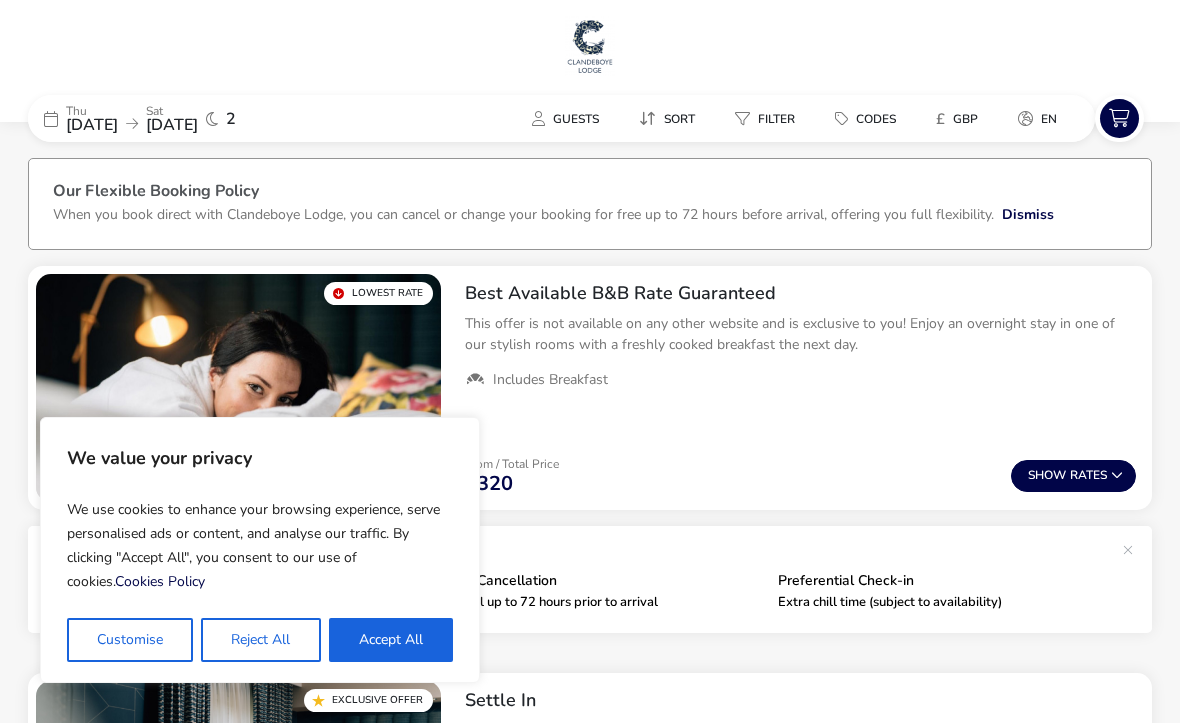 click on "Accept All" at bounding box center [391, 640] 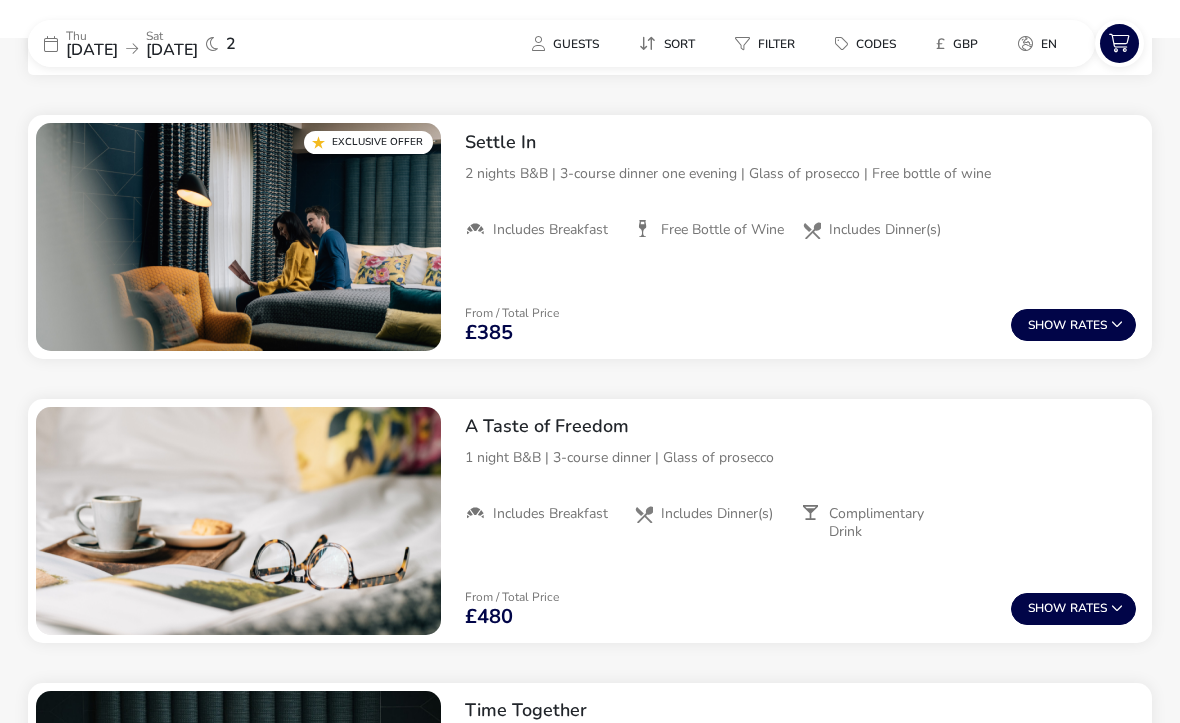 scroll, scrollTop: 711, scrollLeft: 0, axis: vertical 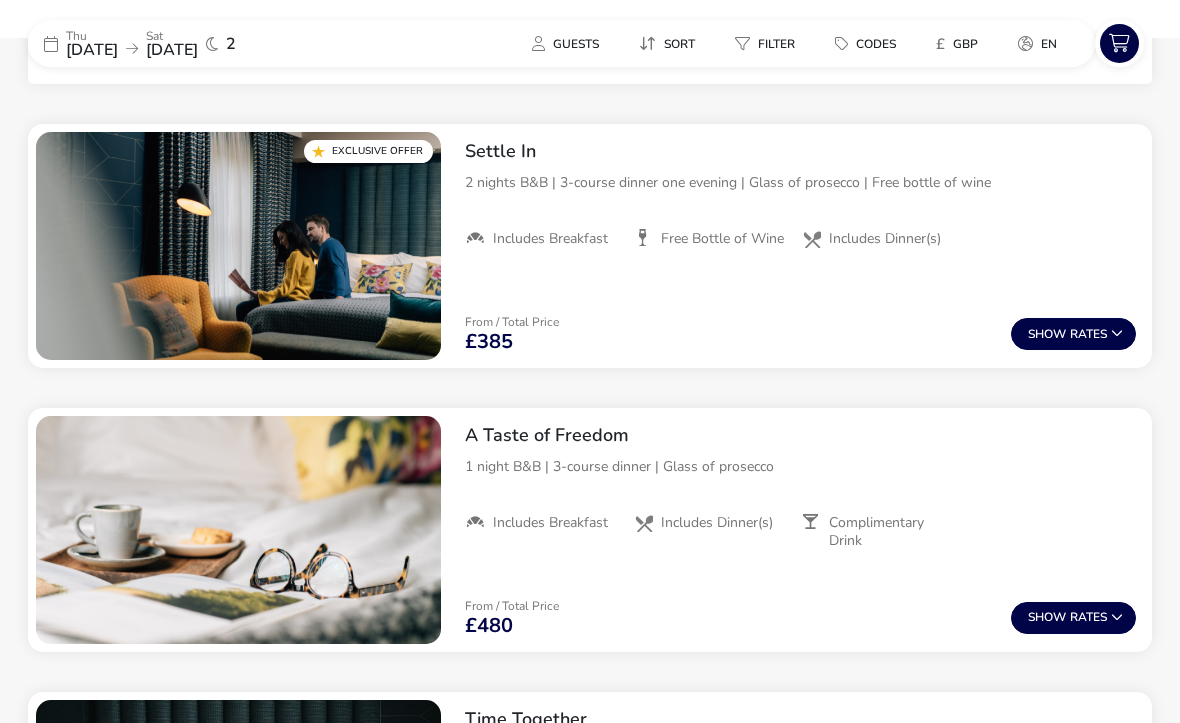 click at bounding box center [1117, 333] 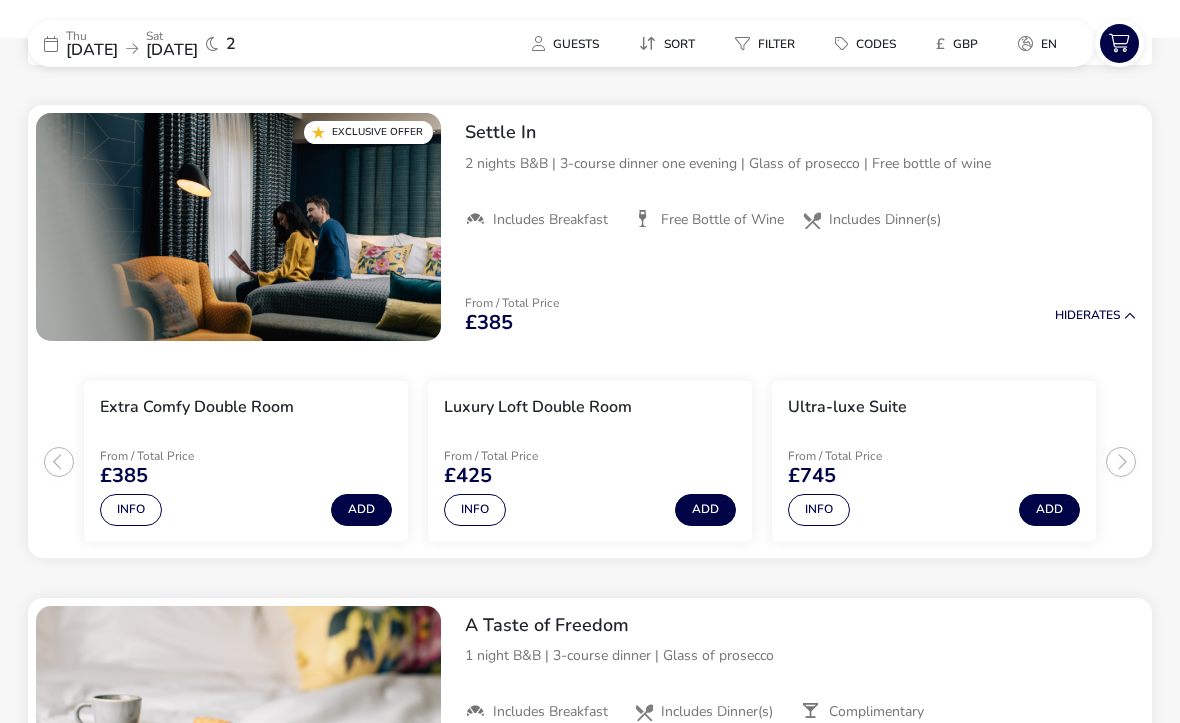 scroll, scrollTop: 733, scrollLeft: 0, axis: vertical 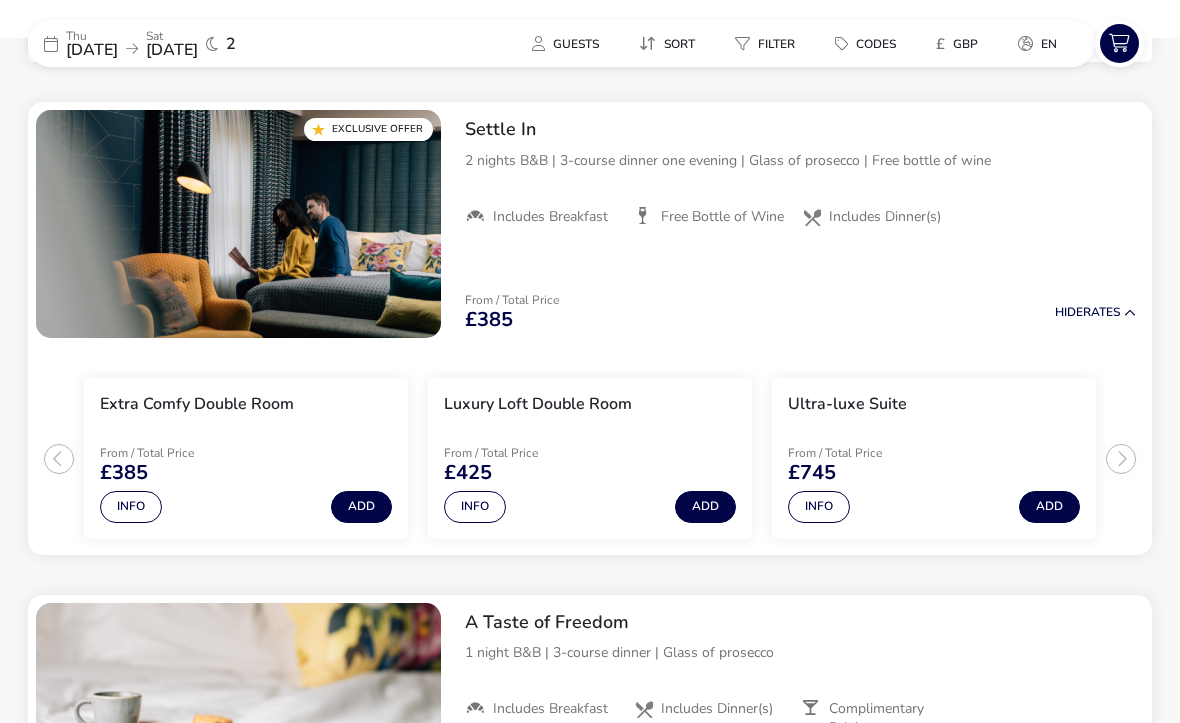 click on "Hide   Rates" at bounding box center [1095, 312] 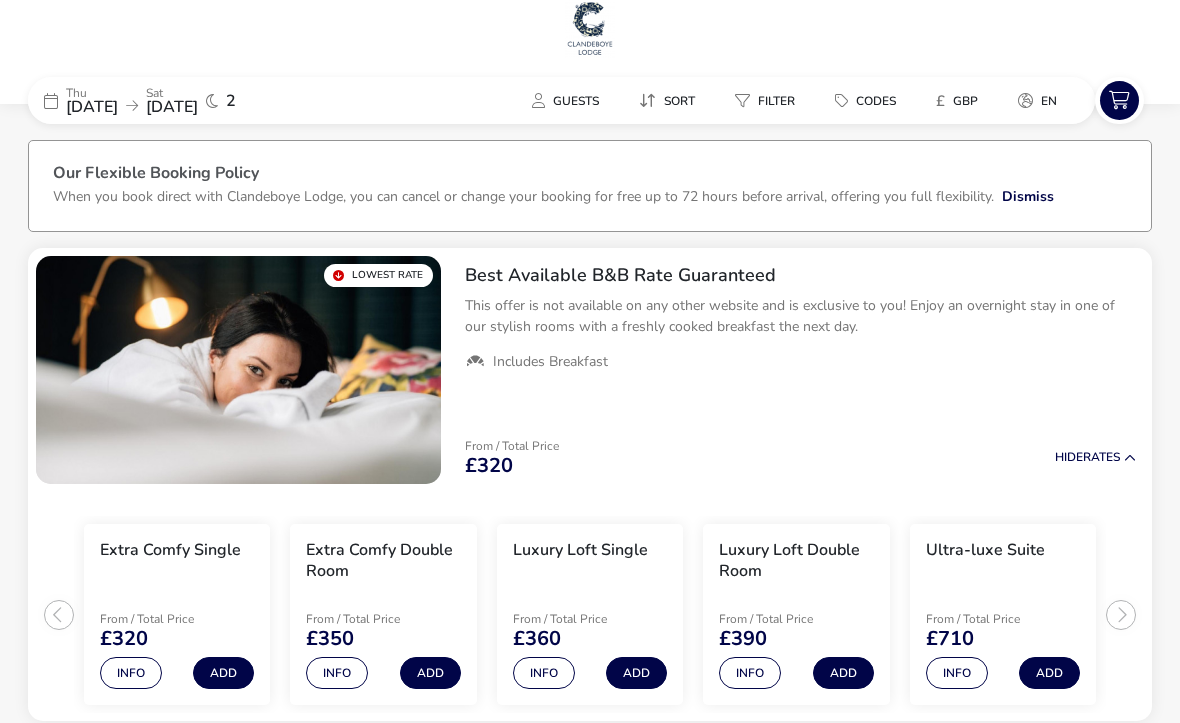 scroll, scrollTop: 0, scrollLeft: 0, axis: both 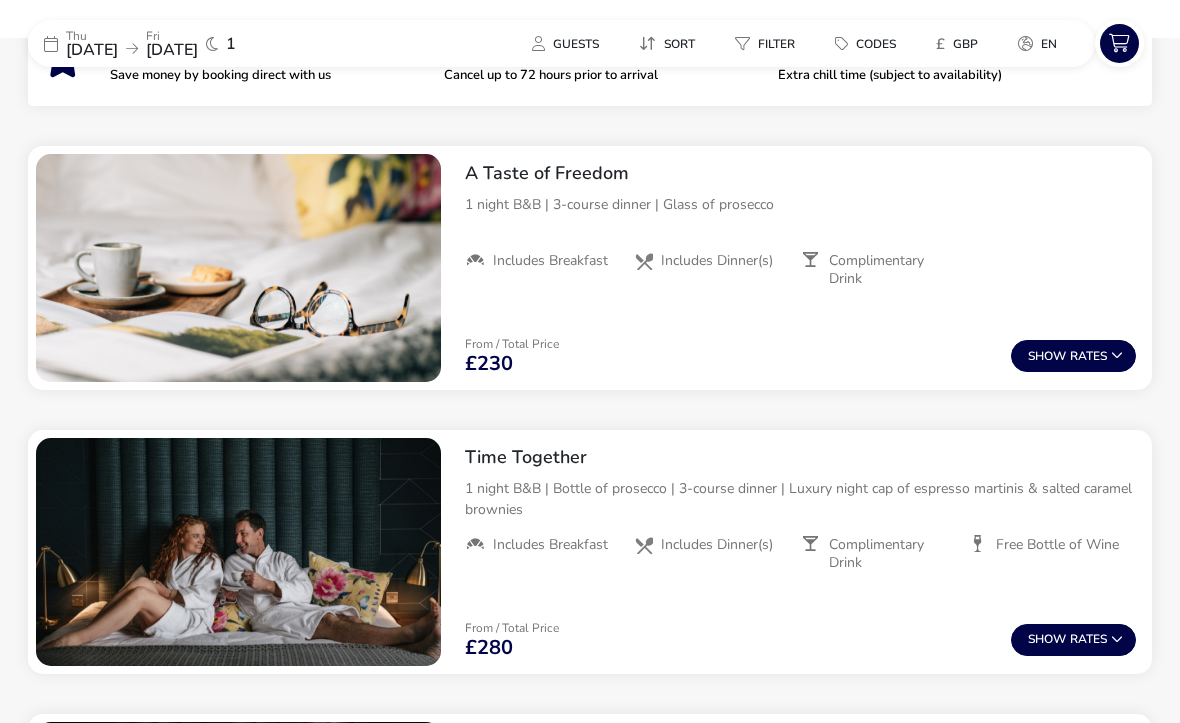 click on "Show   Rates" at bounding box center (1073, 356) 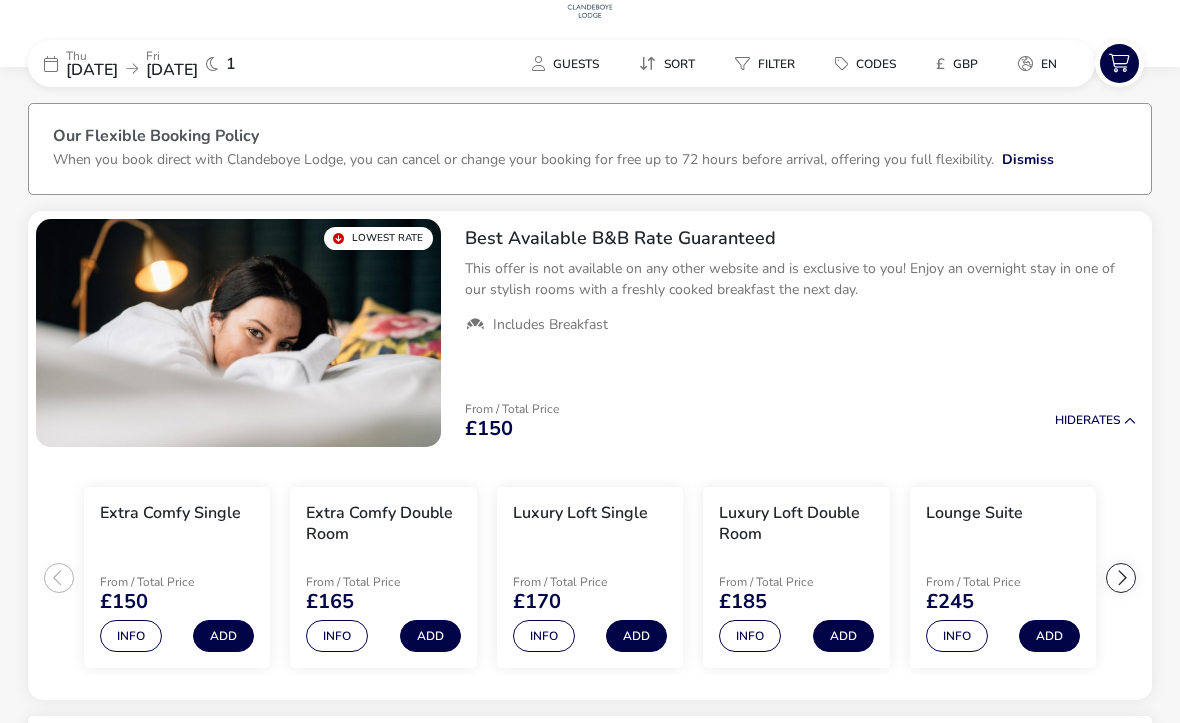 scroll, scrollTop: 56, scrollLeft: 0, axis: vertical 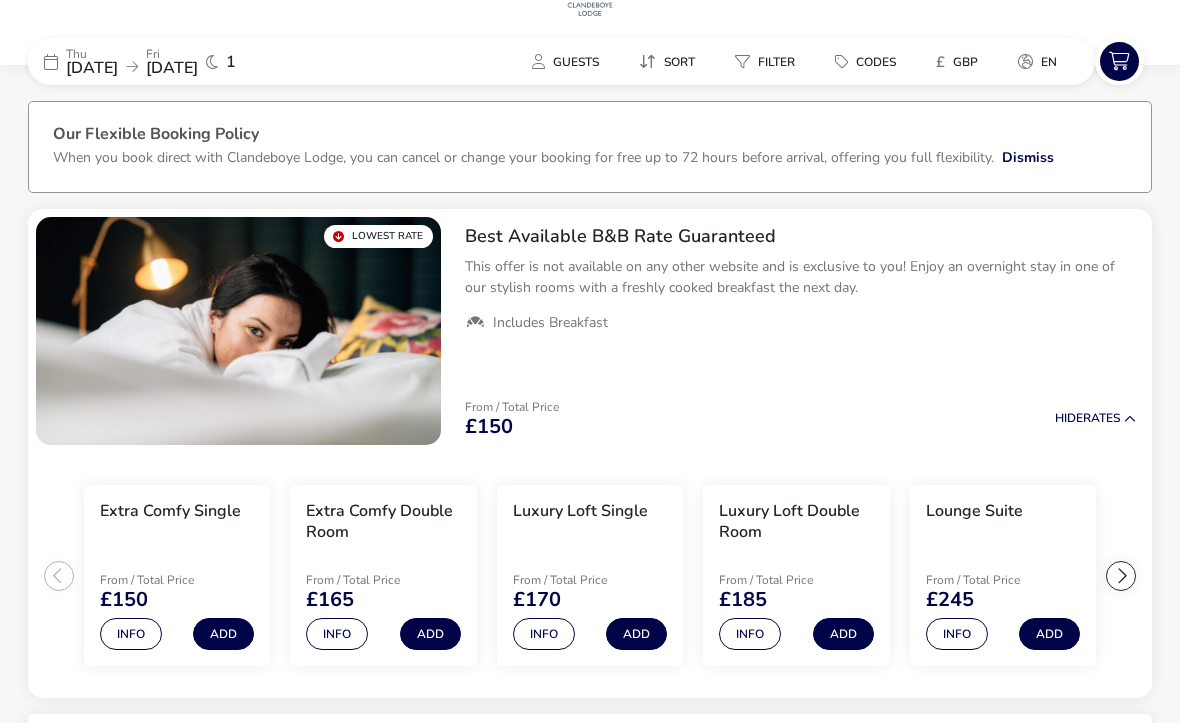 click on "Thu 11 Sep 2025 Fri 12 Sep 2025 1 Guests Sort Filter Codes £ GBP en" at bounding box center [590, 51] 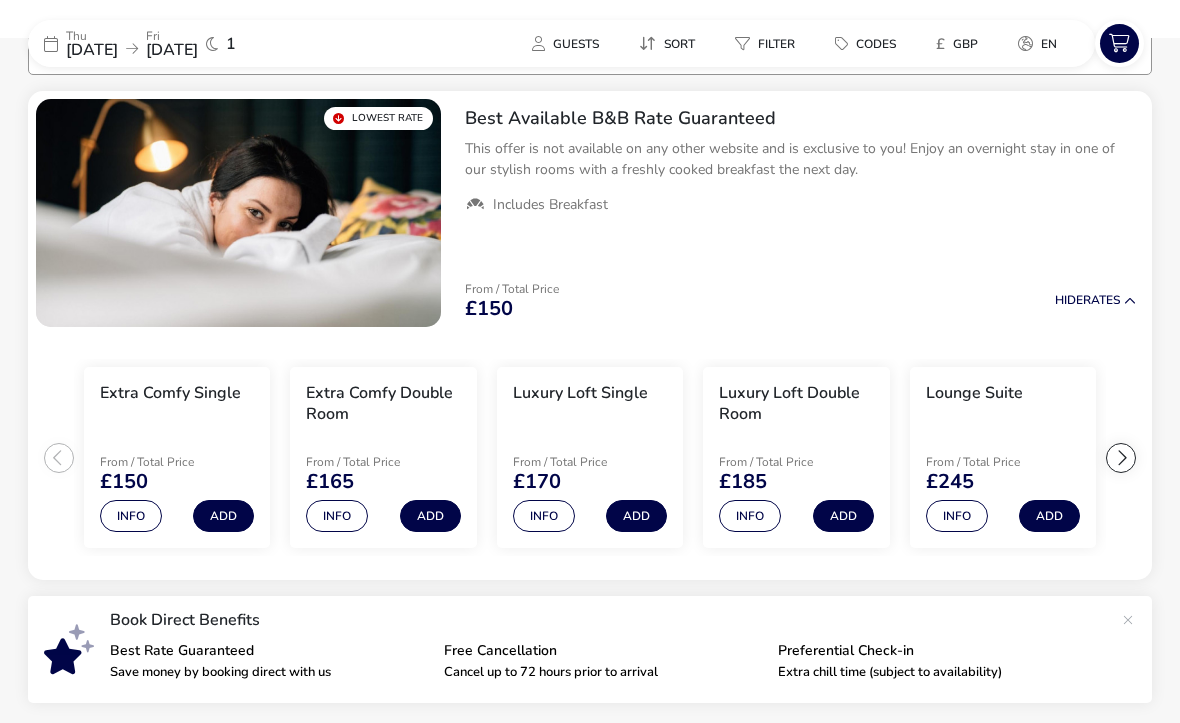 scroll, scrollTop: 110, scrollLeft: 0, axis: vertical 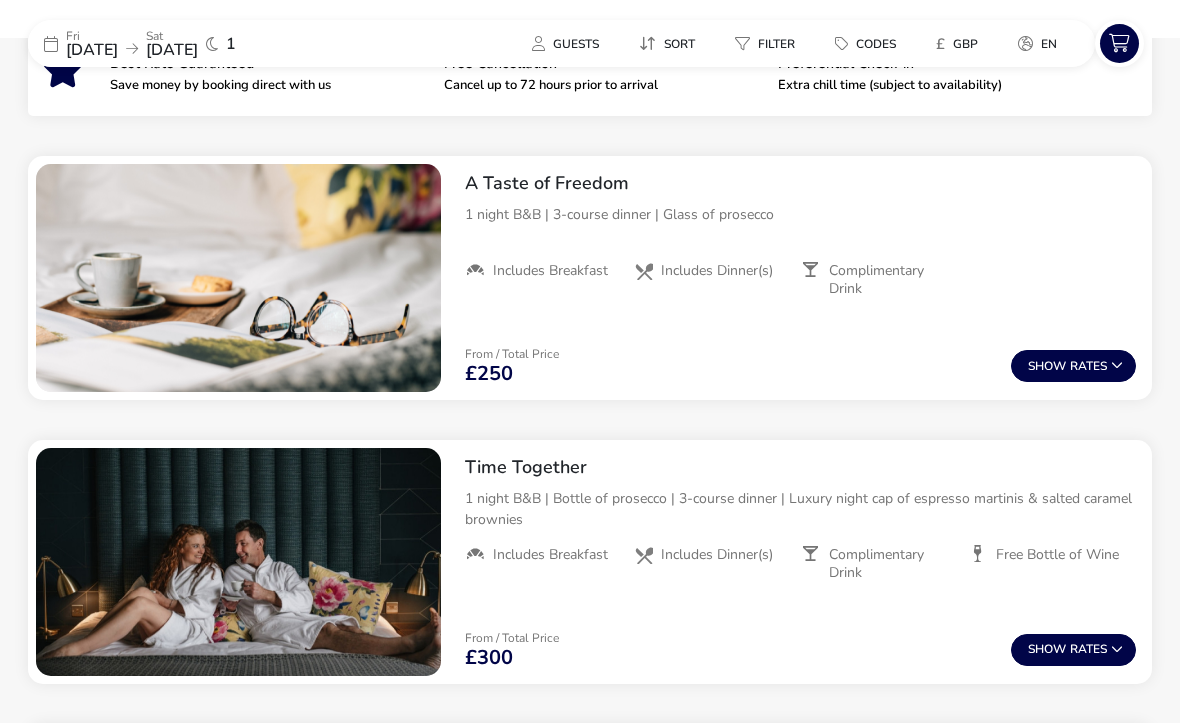 click on "Show   Rates" at bounding box center (1073, 366) 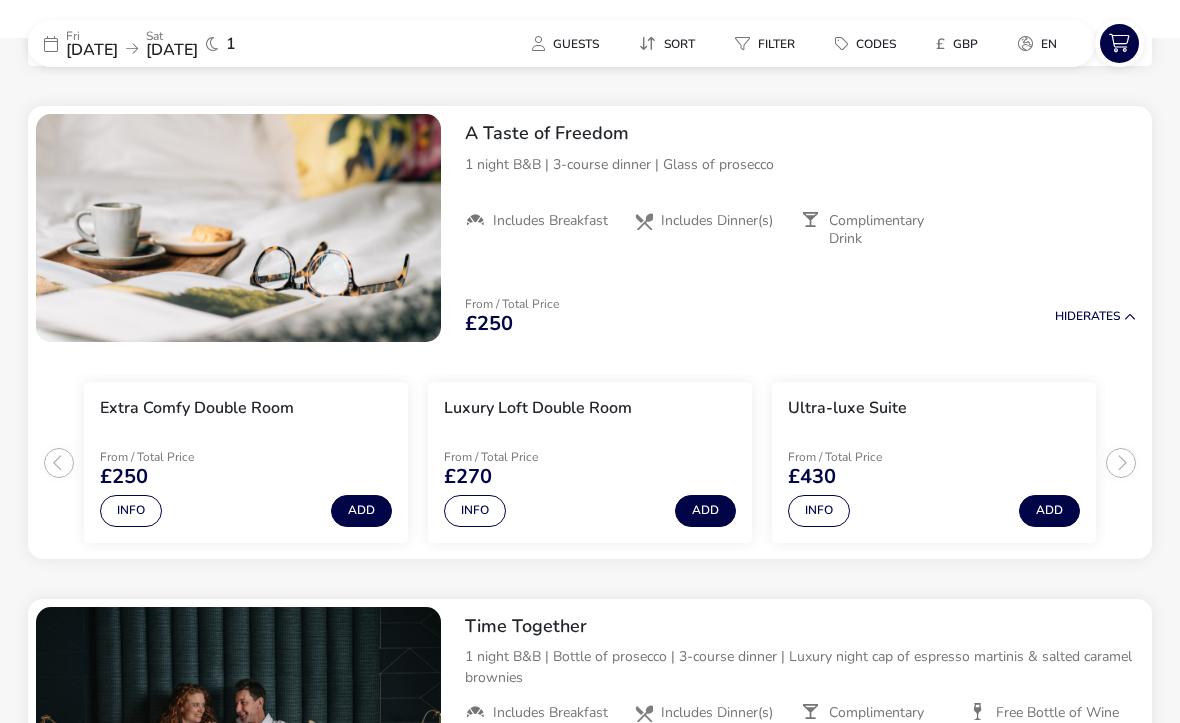scroll, scrollTop: 733, scrollLeft: 0, axis: vertical 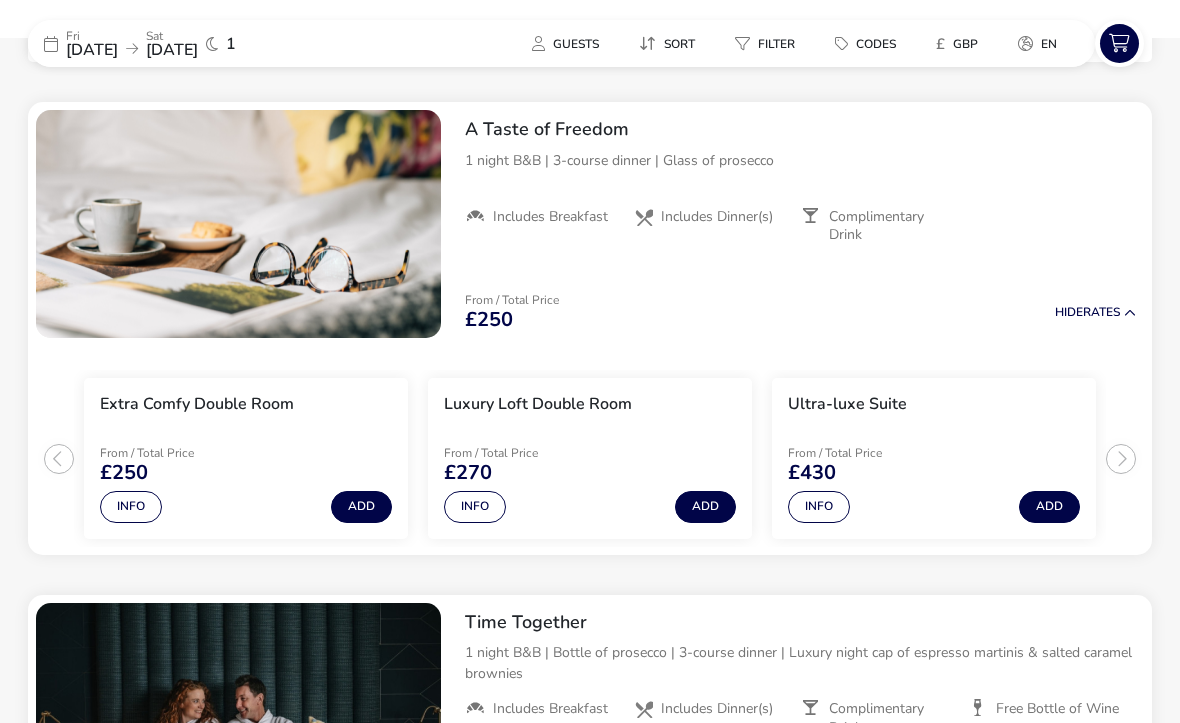 click on "Ultra-luxe Suite   From / Total Price  £430  Info   Add" at bounding box center [934, 458] 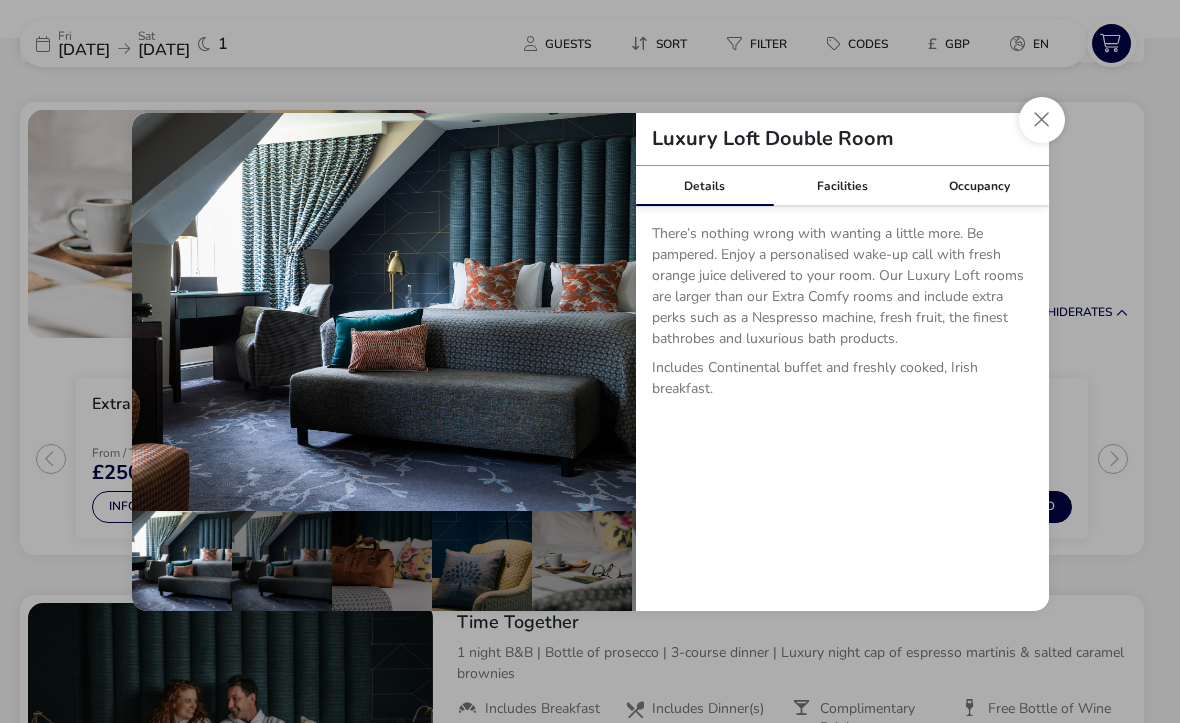 click at bounding box center [1042, 120] 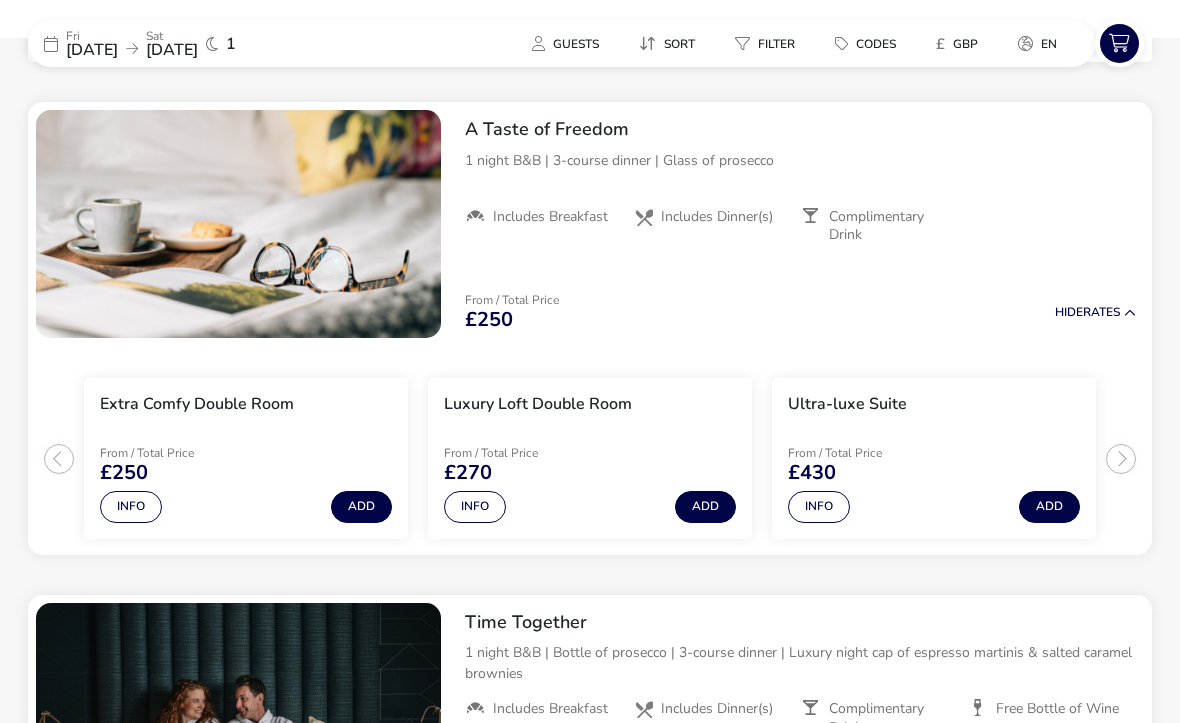 click on "Info" at bounding box center [819, 507] 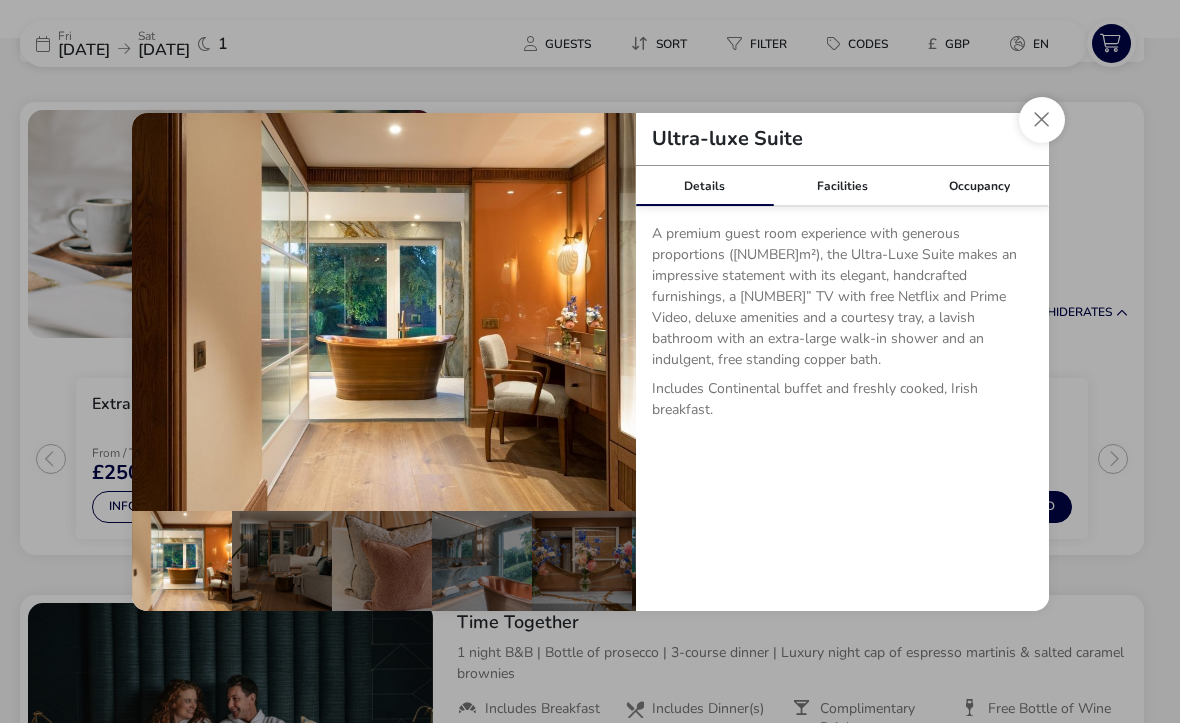 click at bounding box center (1042, 120) 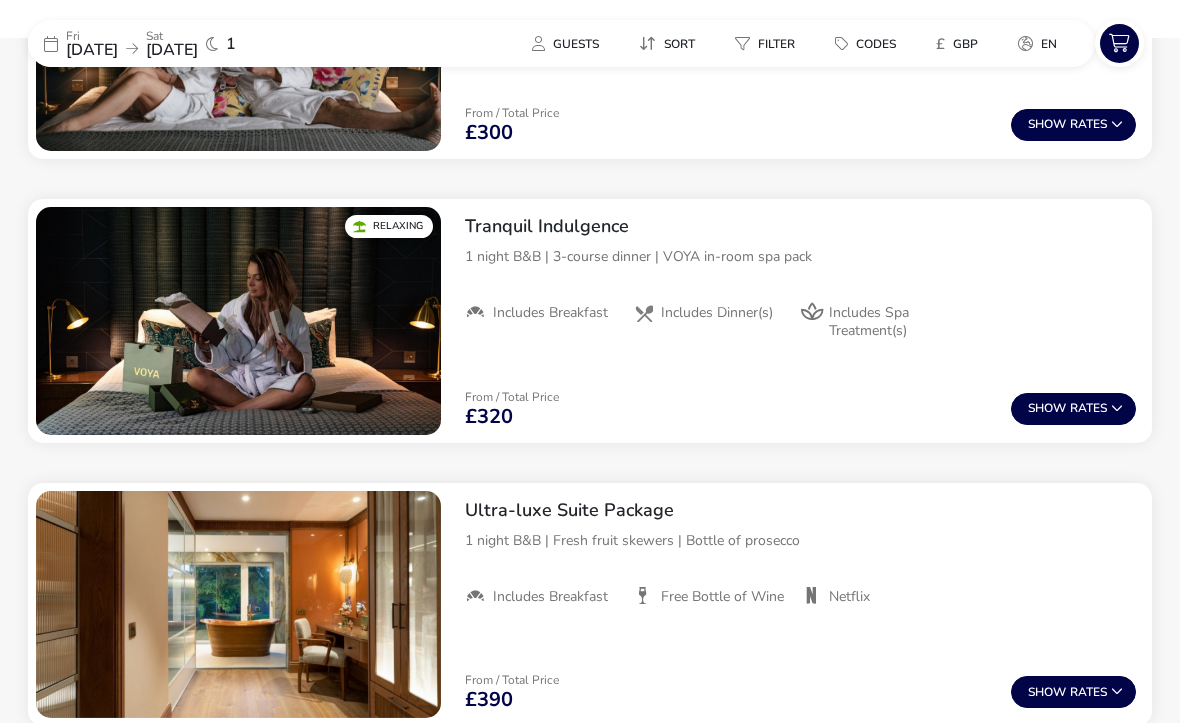 scroll, scrollTop: 1421, scrollLeft: 0, axis: vertical 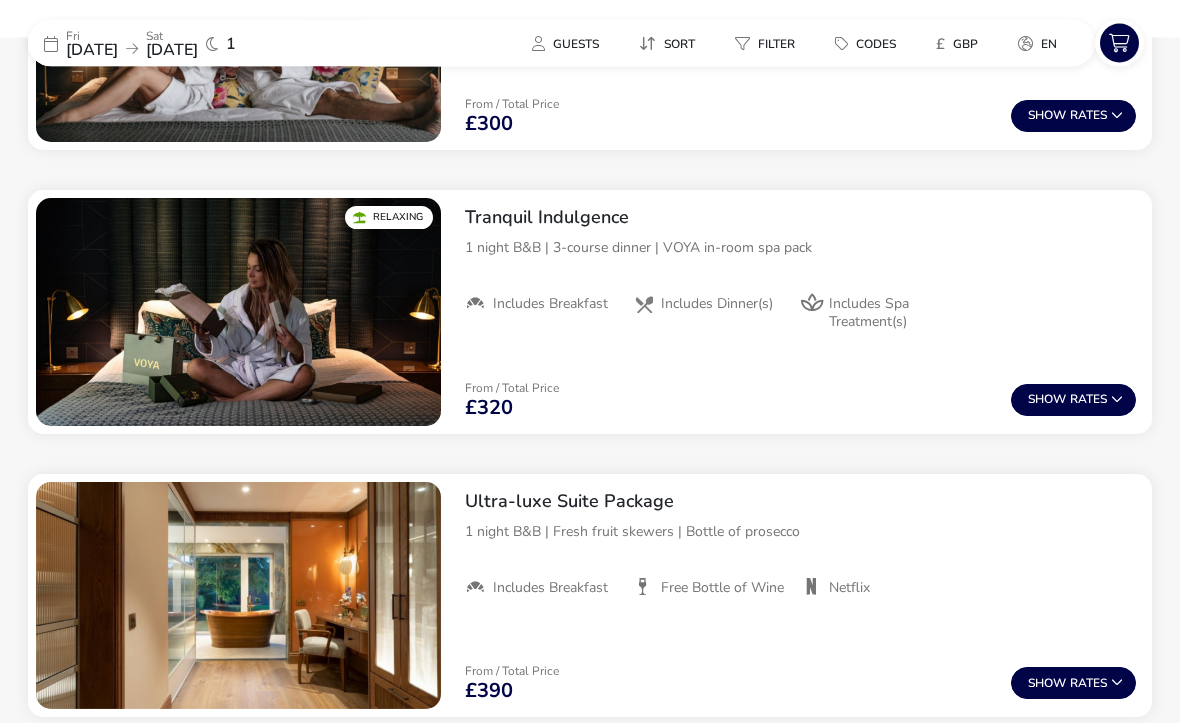 click on "Show   Rates" at bounding box center [1073, 401] 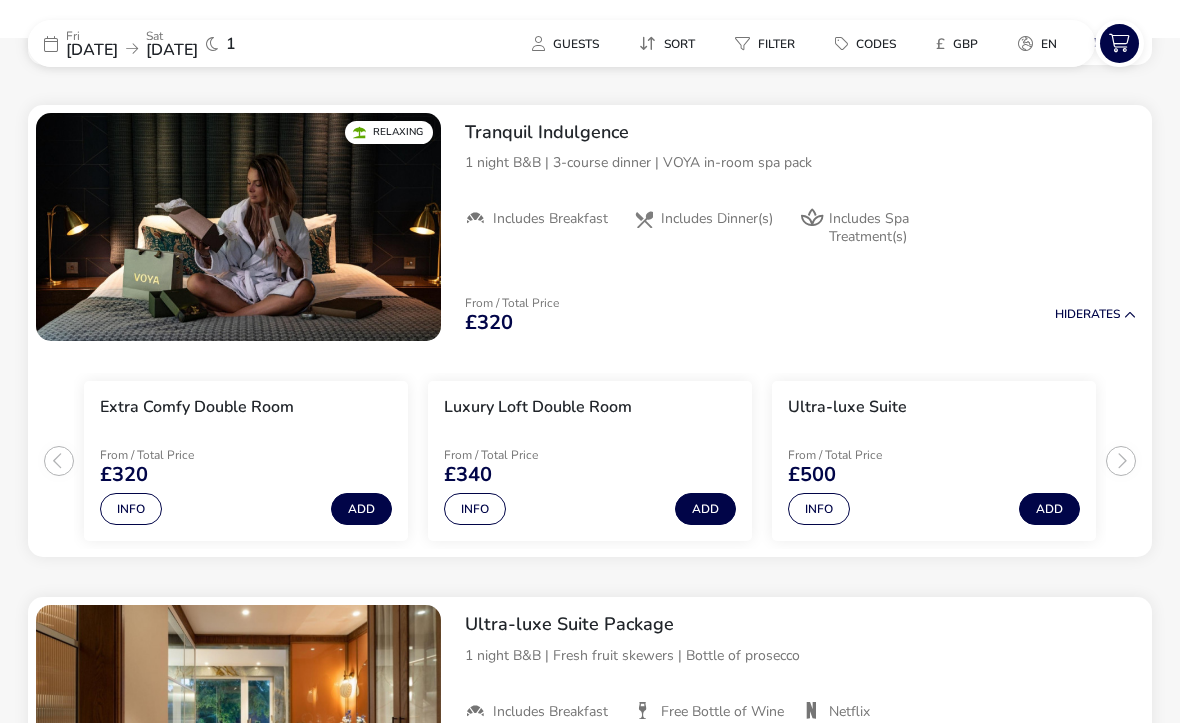 scroll, scrollTop: 1509, scrollLeft: 0, axis: vertical 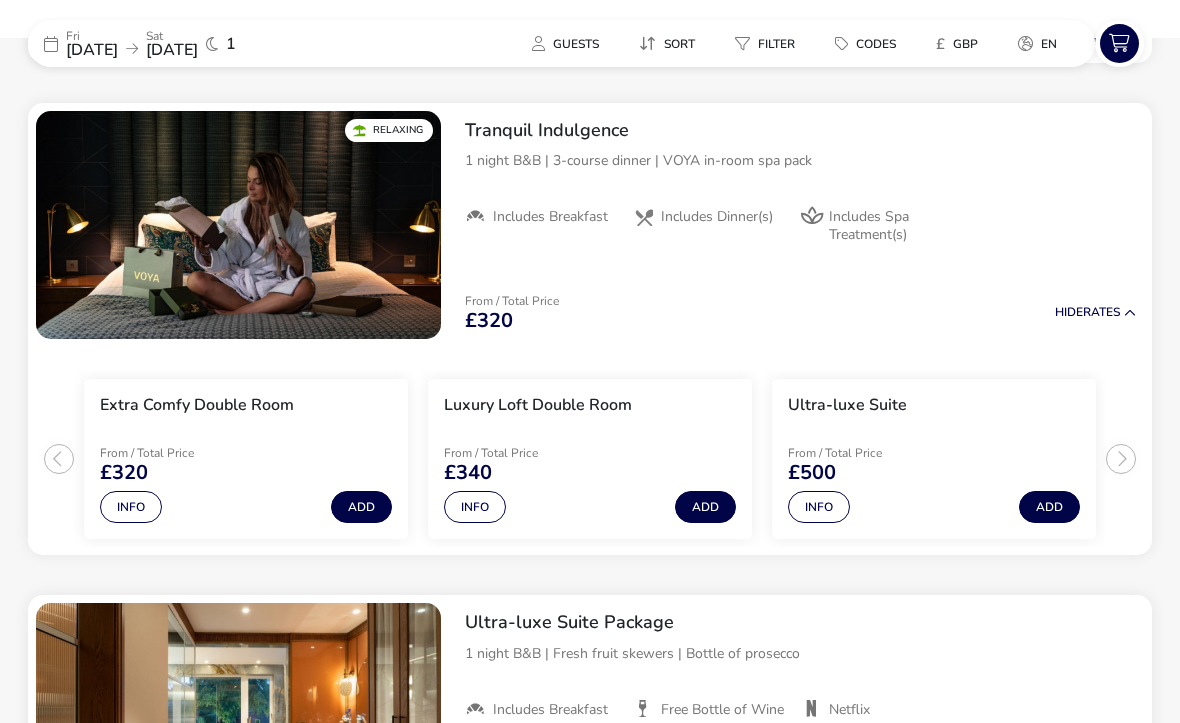 click on "Info" at bounding box center (475, 507) 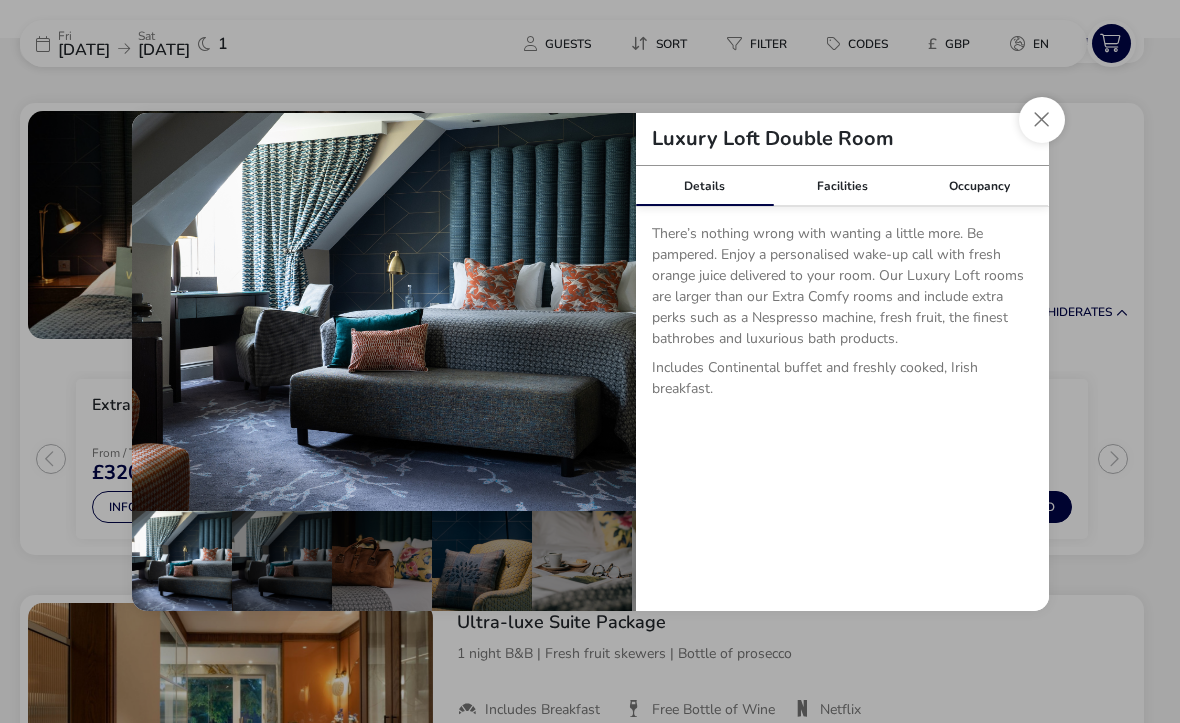 click at bounding box center (1042, 120) 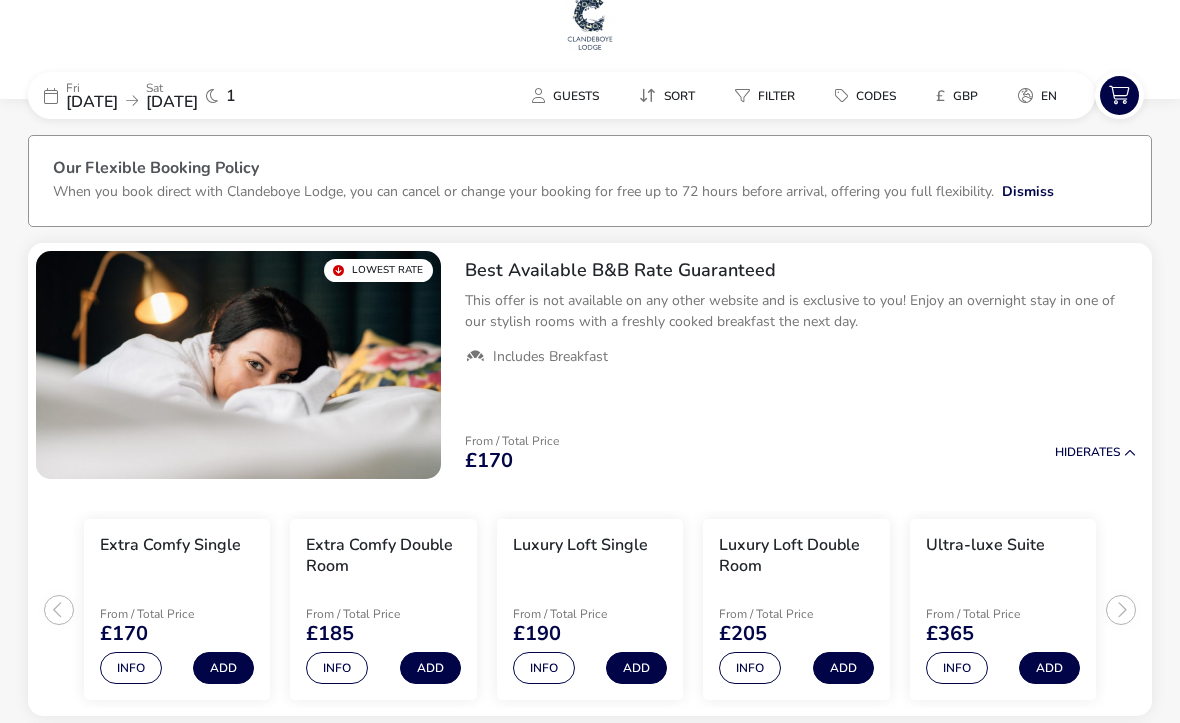scroll, scrollTop: 0, scrollLeft: 0, axis: both 